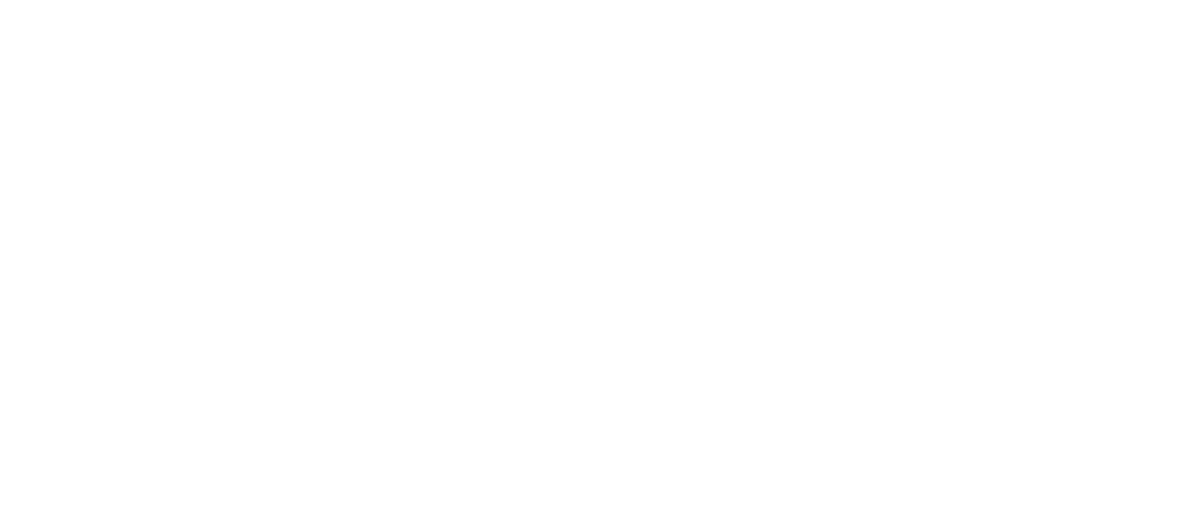 scroll, scrollTop: 0, scrollLeft: 0, axis: both 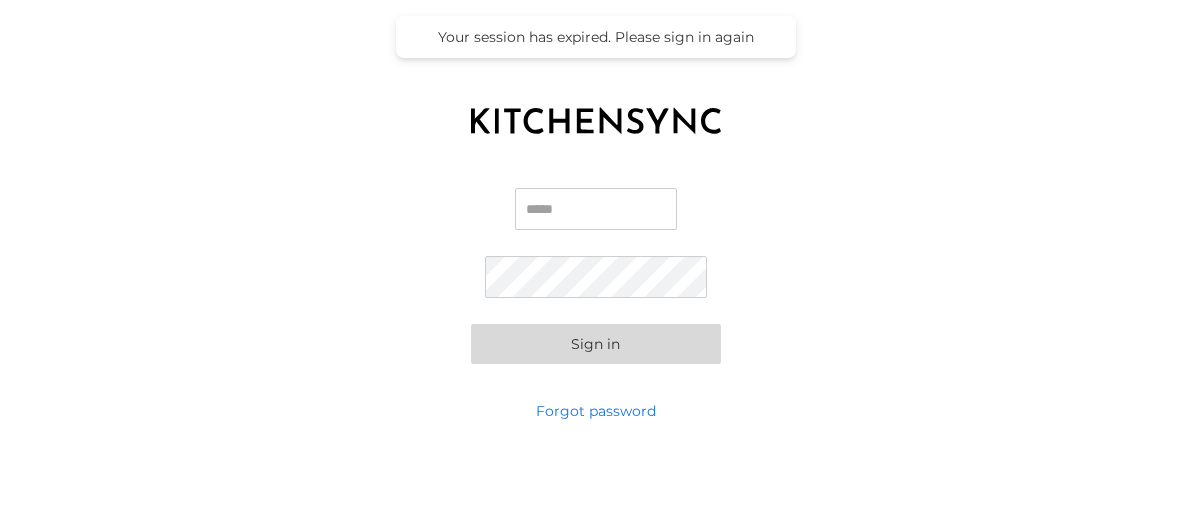 type on "**********" 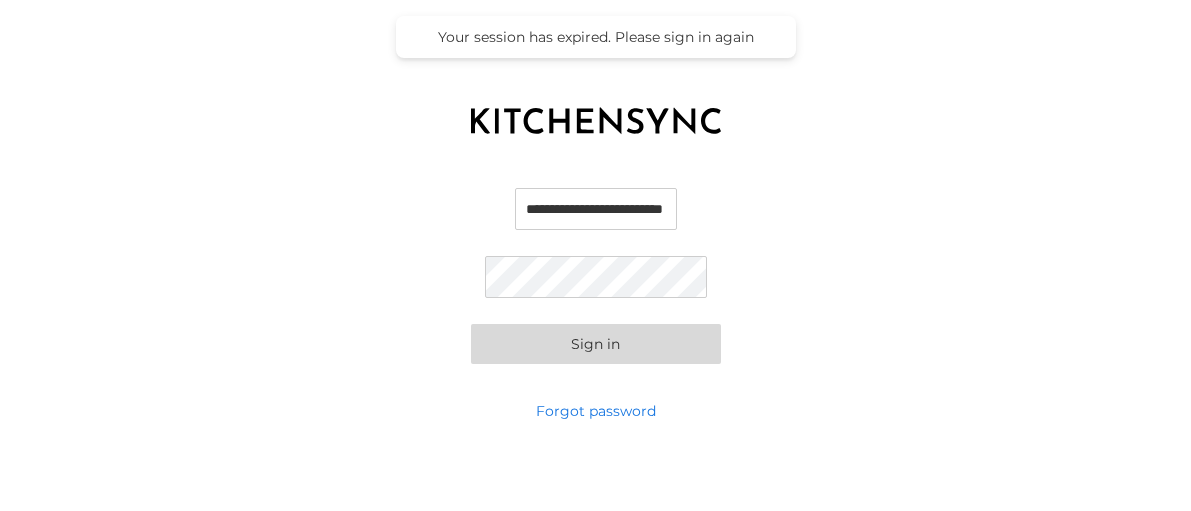 click on "Sign in" at bounding box center [596, 344] 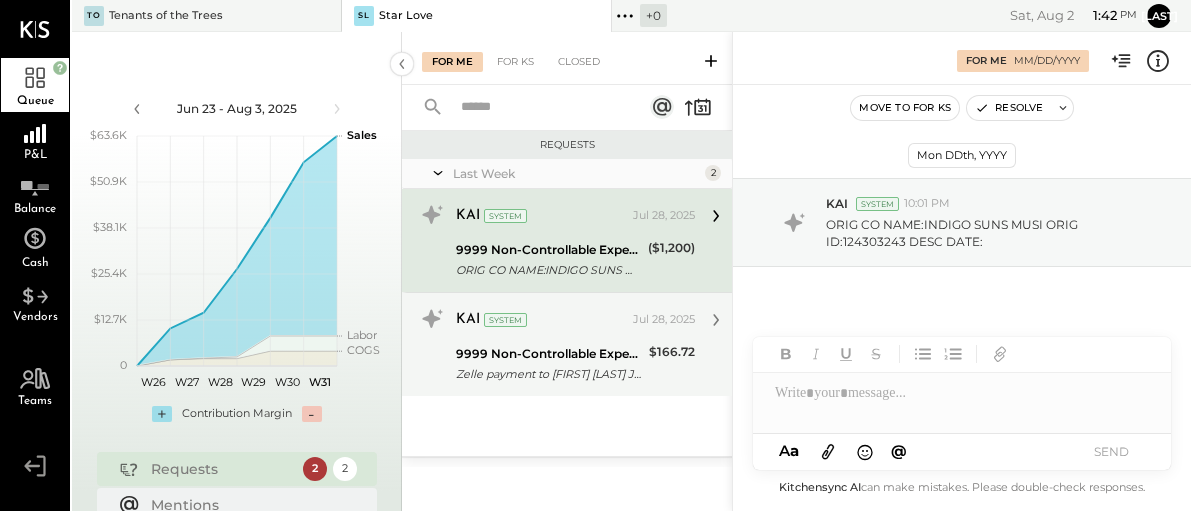 click on "9999 Non-Controllable Expenses:Other Income and Expenses:To be Classified" at bounding box center (549, 354) 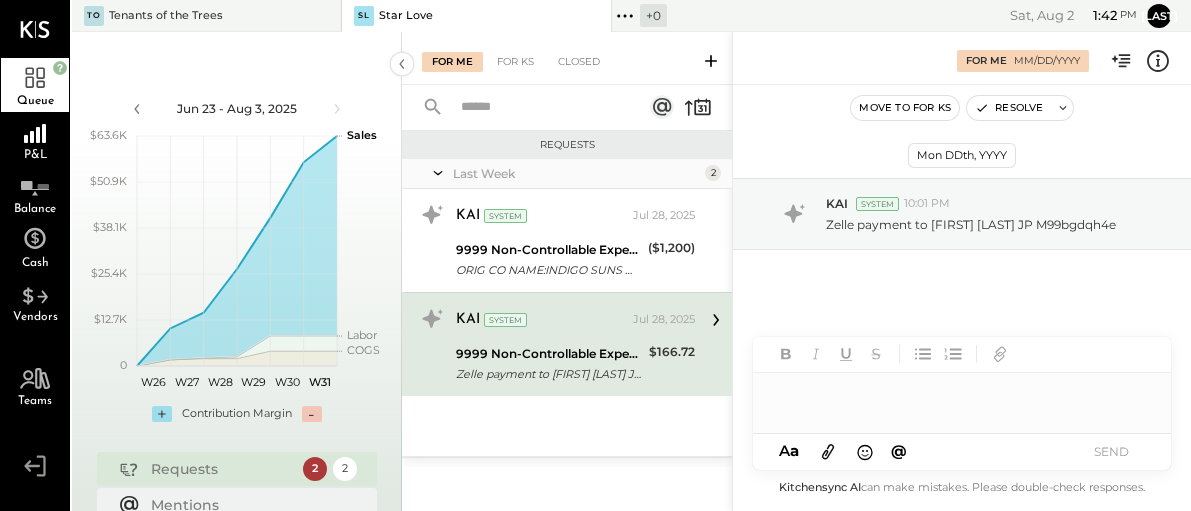 click at bounding box center [962, 393] 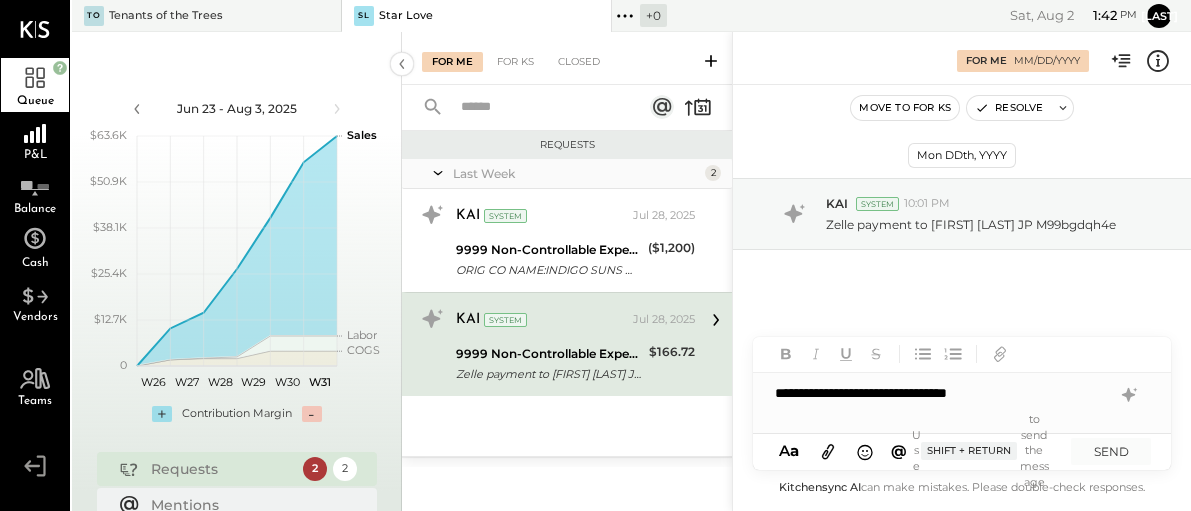 click on "**********" at bounding box center [962, 393] 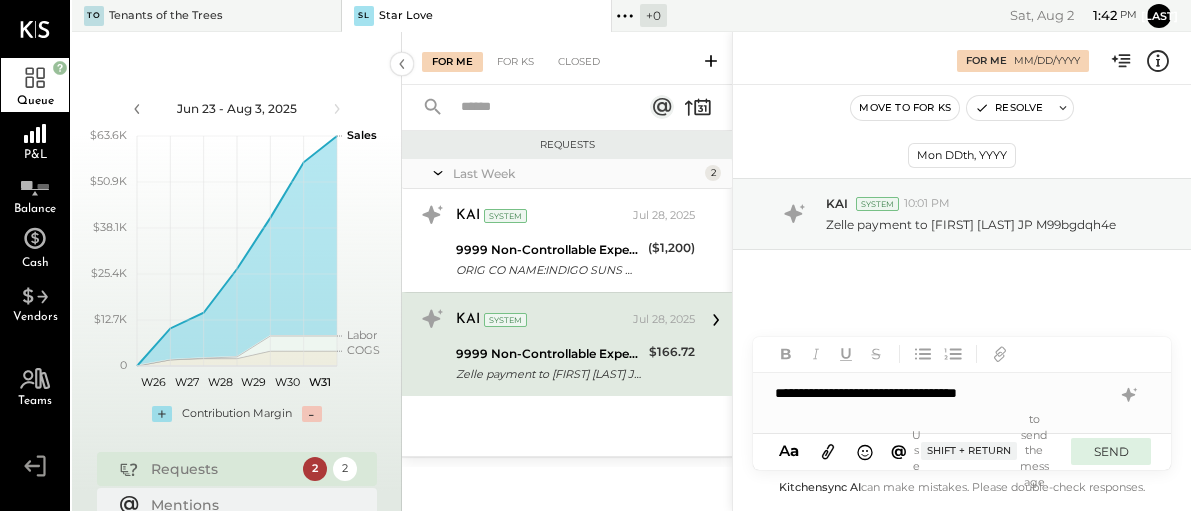 click on "SEND" at bounding box center (1111, 451) 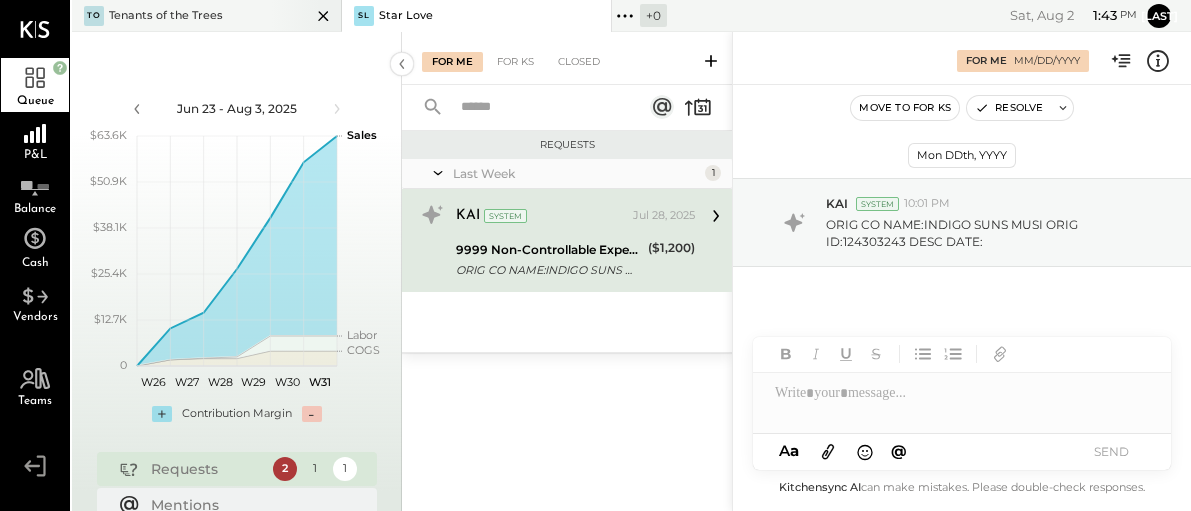 click on "To Tenants of the Trees" at bounding box center (191, 16) 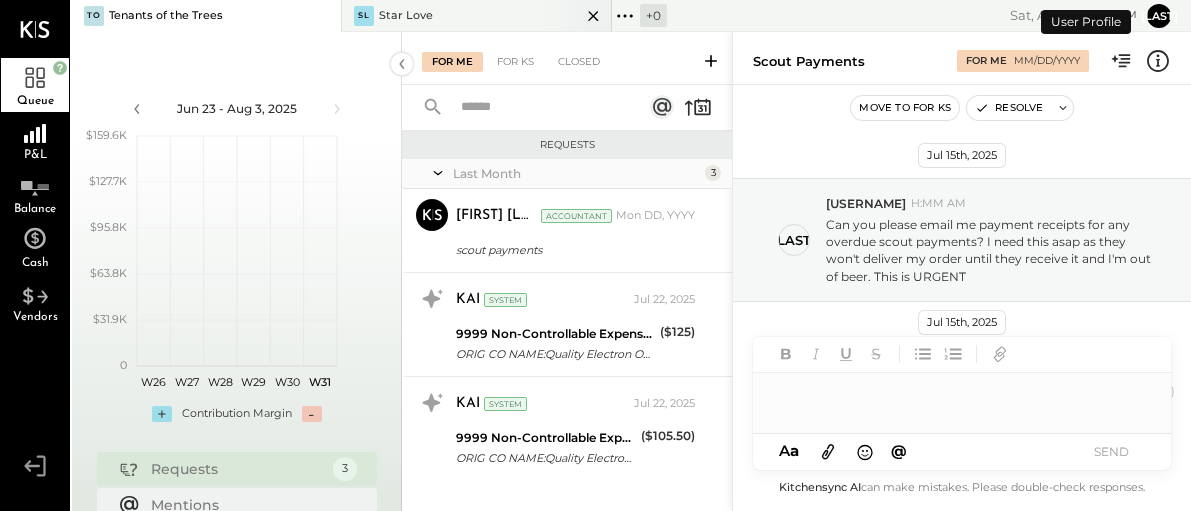 scroll, scrollTop: 168, scrollLeft: 0, axis: vertical 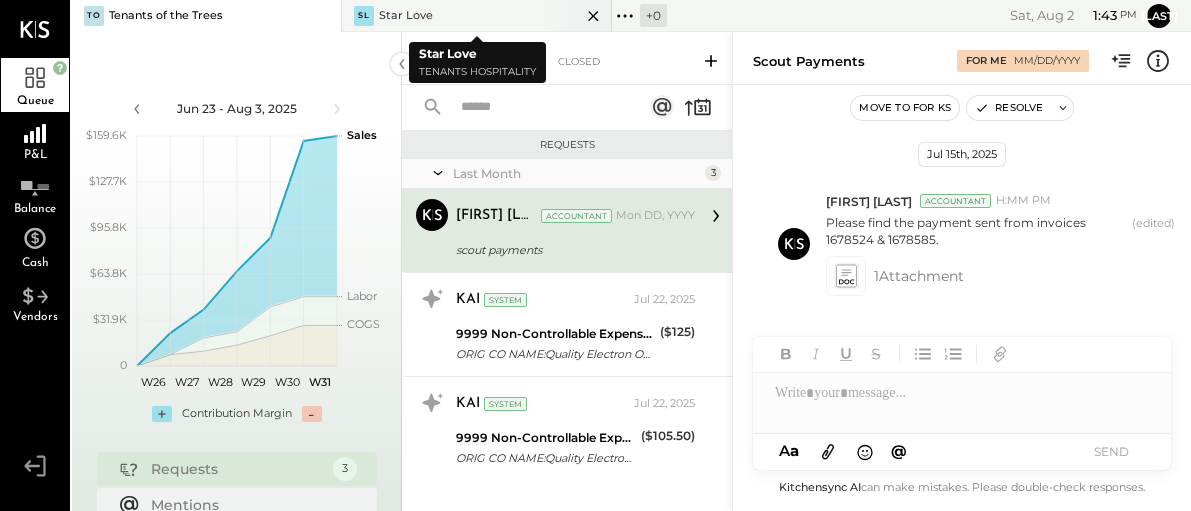 click on "Star Love" at bounding box center [406, 16] 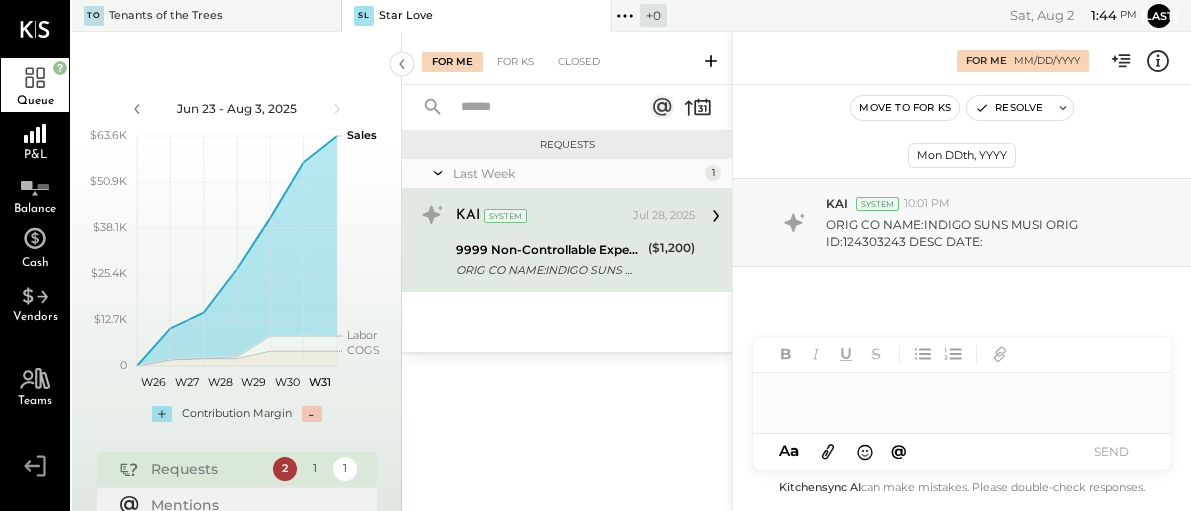 type 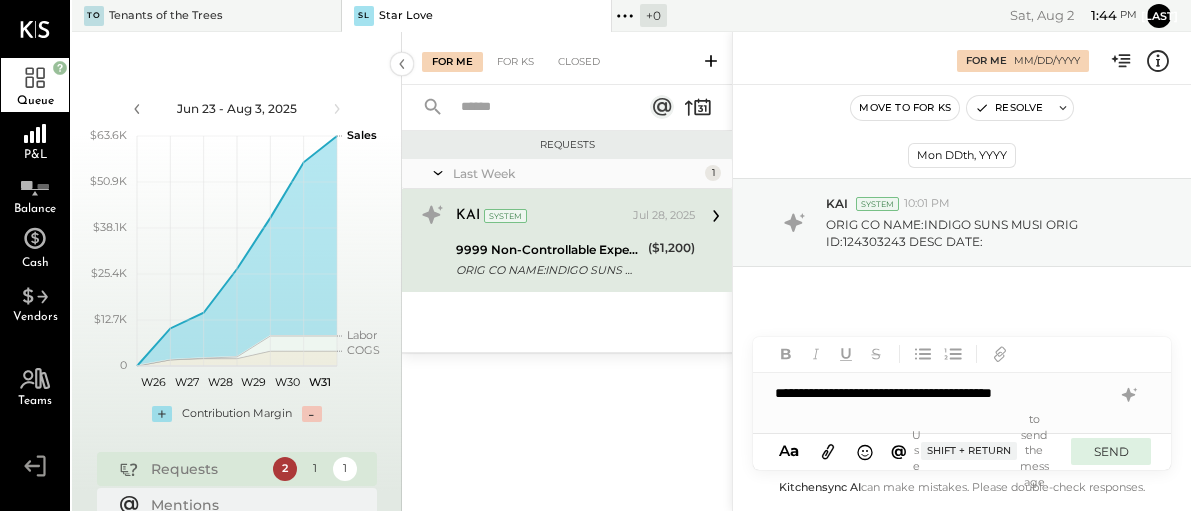 click on "SEND" at bounding box center [1111, 451] 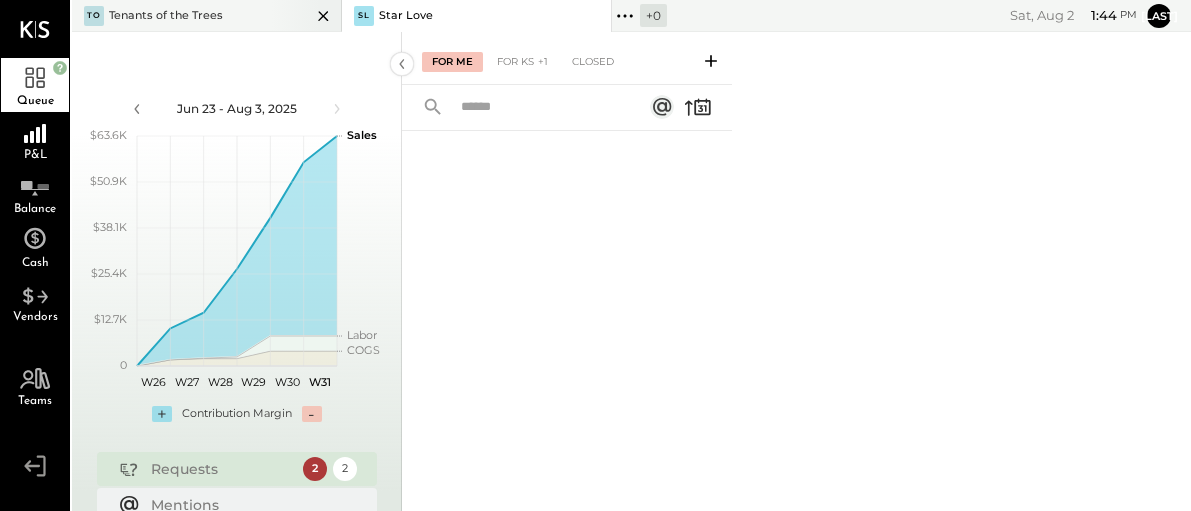 click on "Tenants of the Trees" at bounding box center (166, 16) 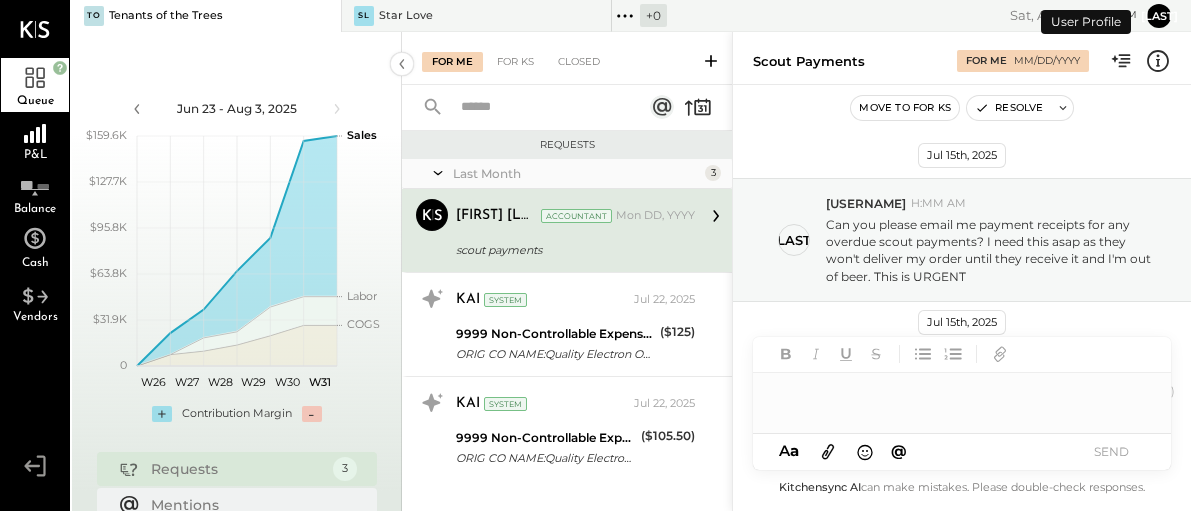 scroll, scrollTop: 168, scrollLeft: 0, axis: vertical 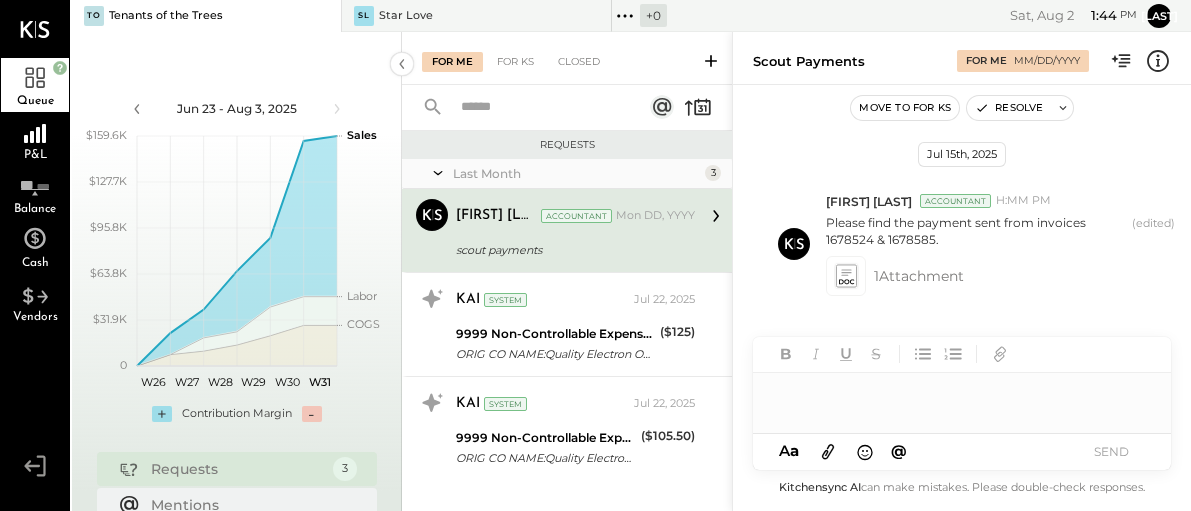 type 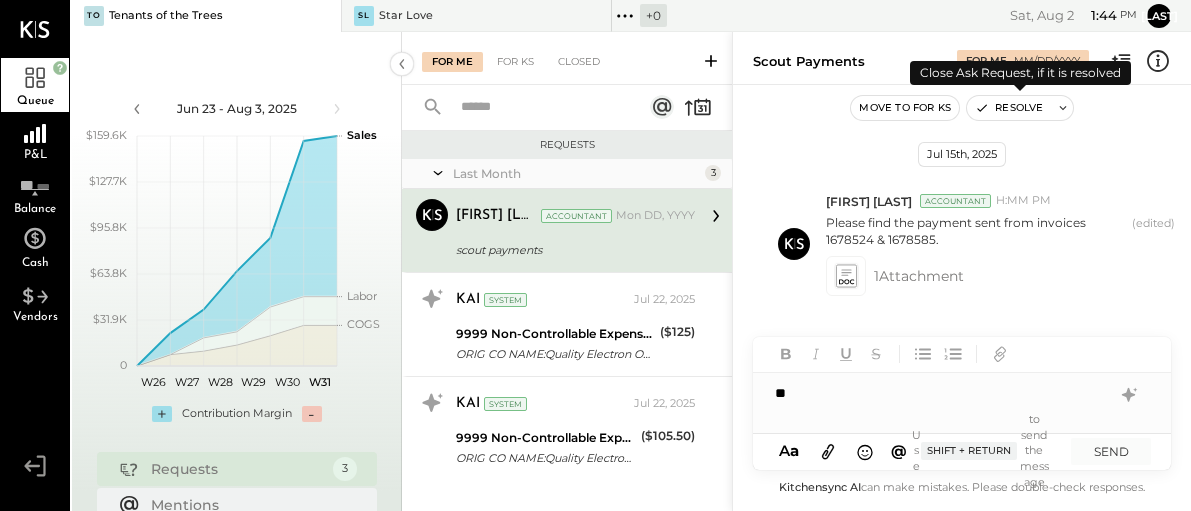 click on "Resolve" at bounding box center (1009, 108) 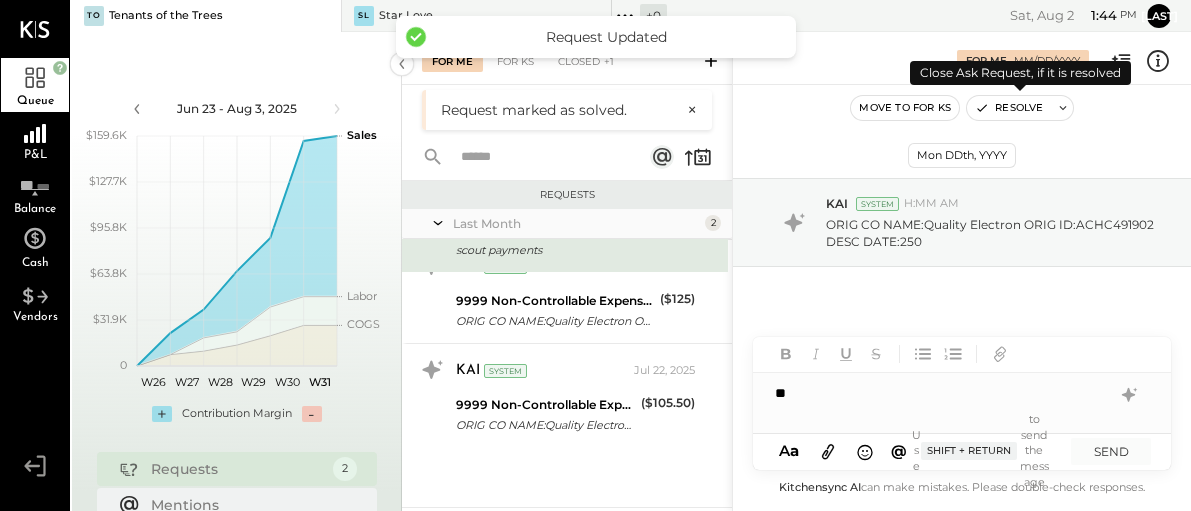 scroll, scrollTop: 0, scrollLeft: 0, axis: both 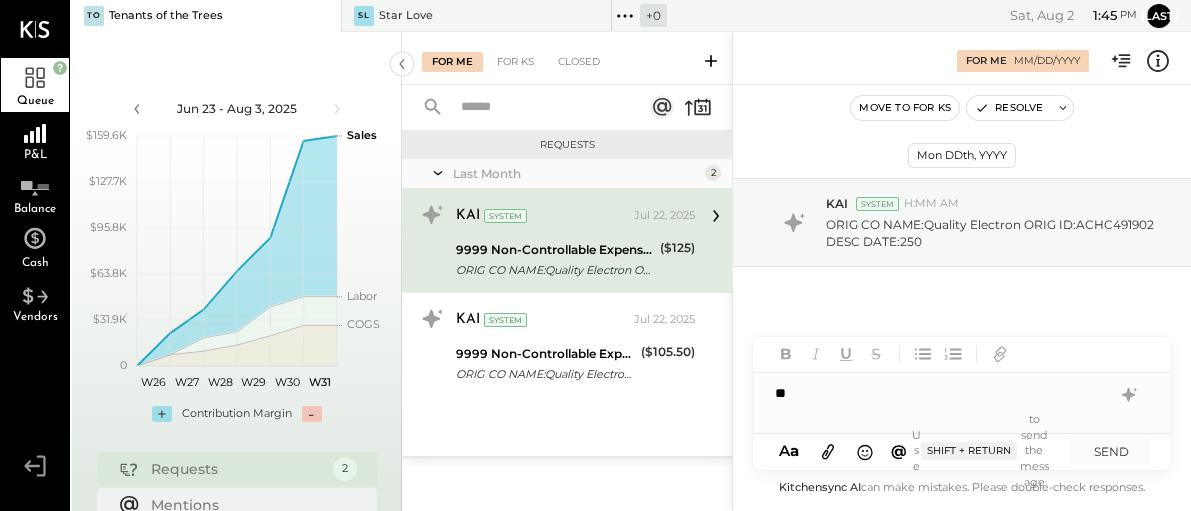 click on "**" at bounding box center (962, 393) 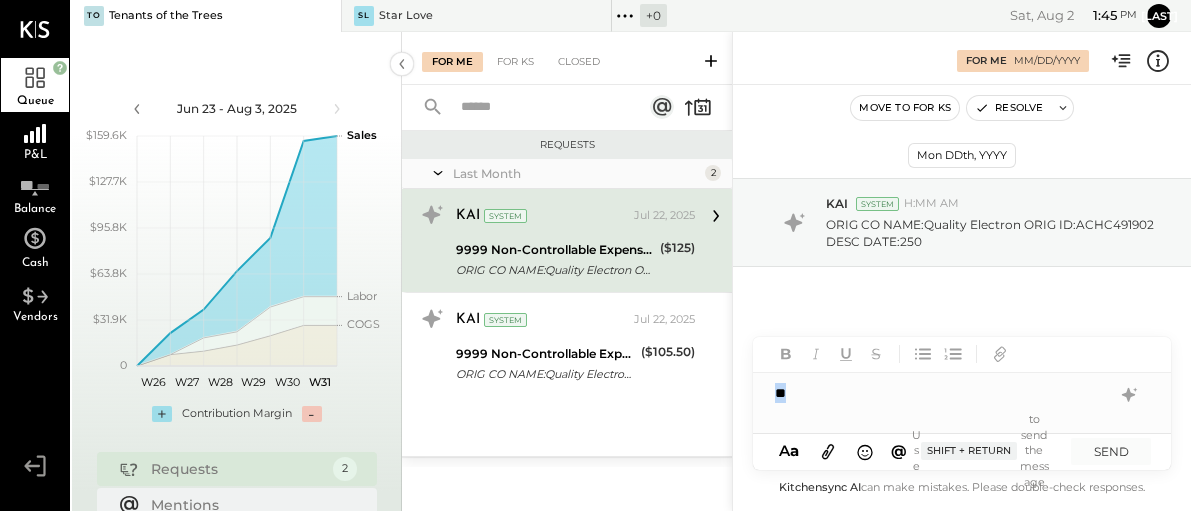 click on "**" at bounding box center [962, 393] 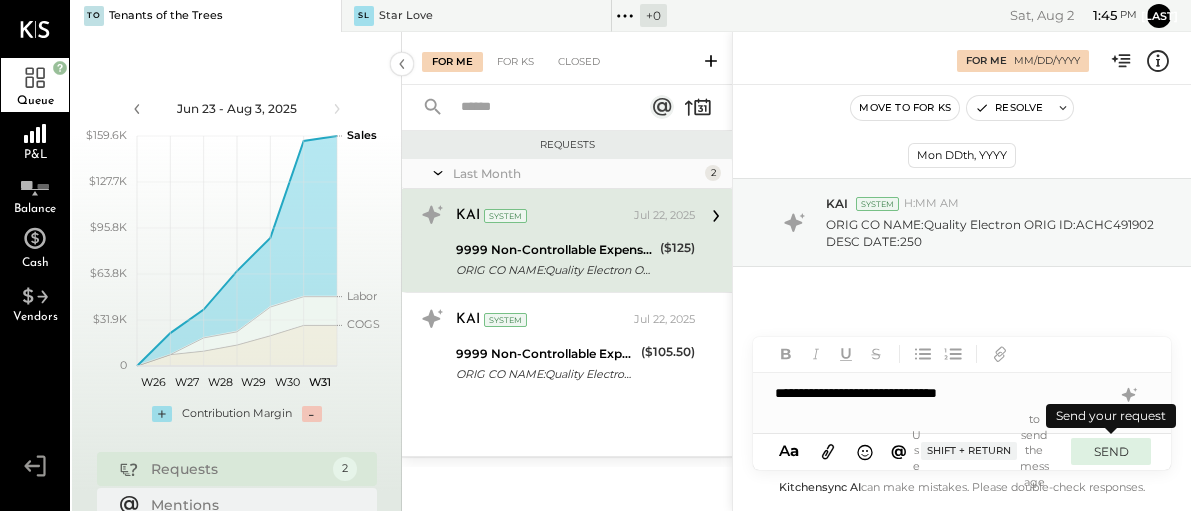 click on "SEND" at bounding box center [1111, 451] 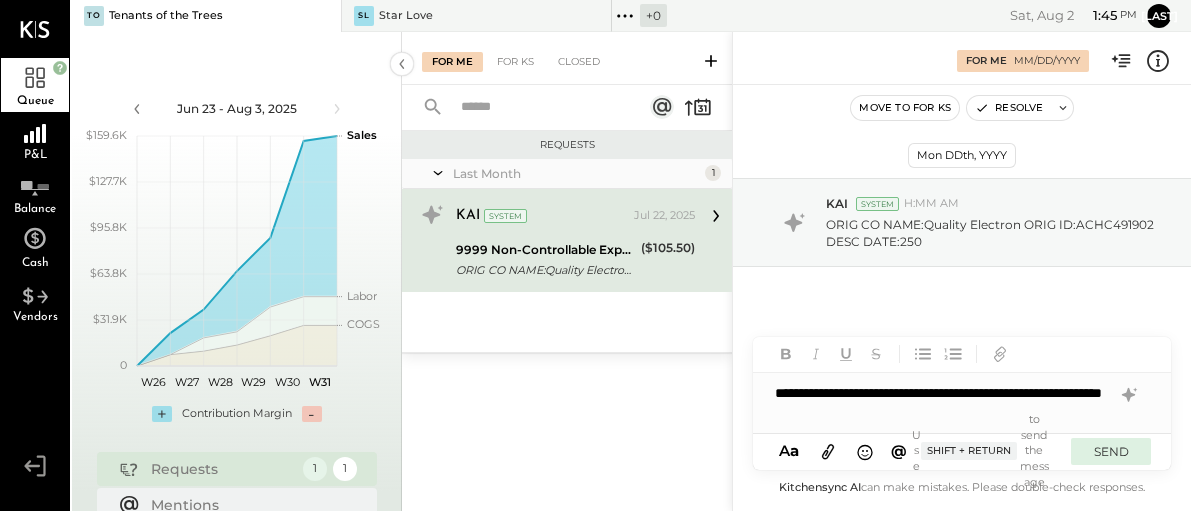 click on "SEND" at bounding box center [1111, 451] 